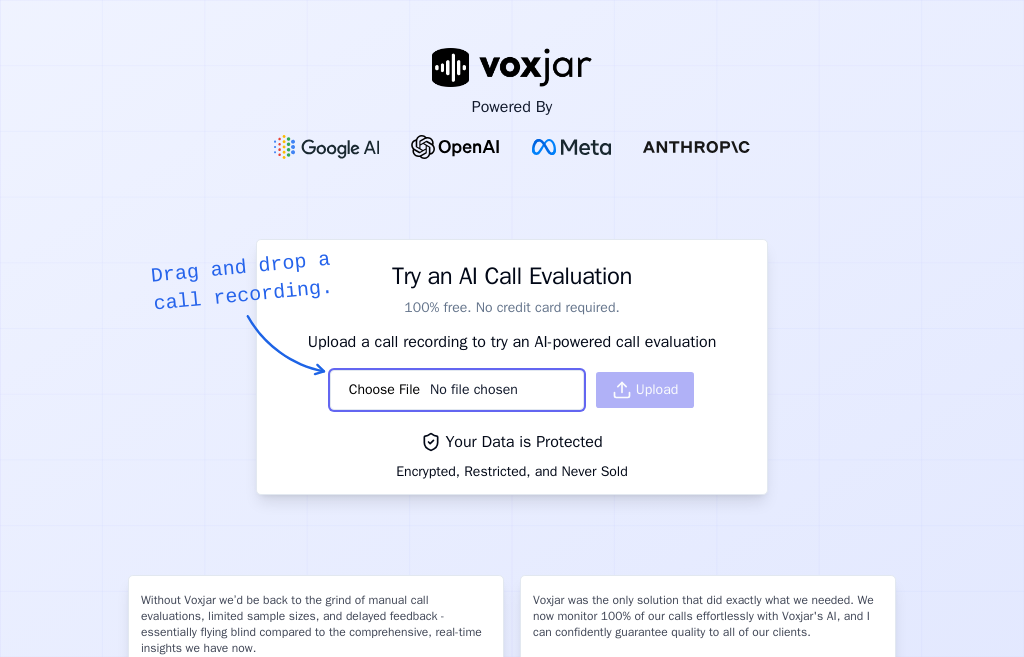 scroll, scrollTop: 0, scrollLeft: 0, axis: both 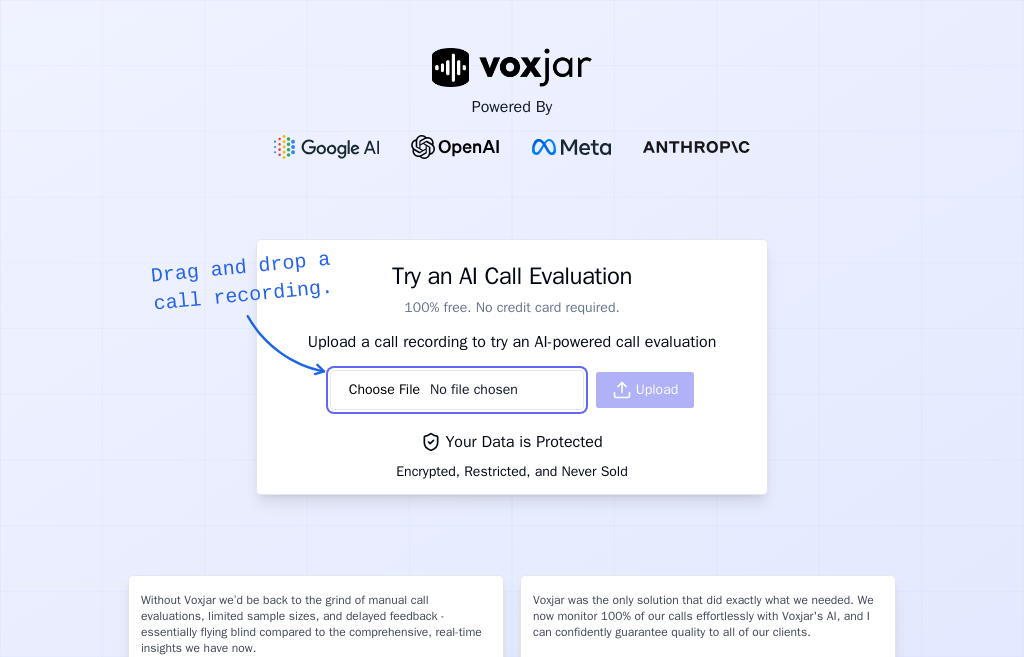 click at bounding box center [457, 390] 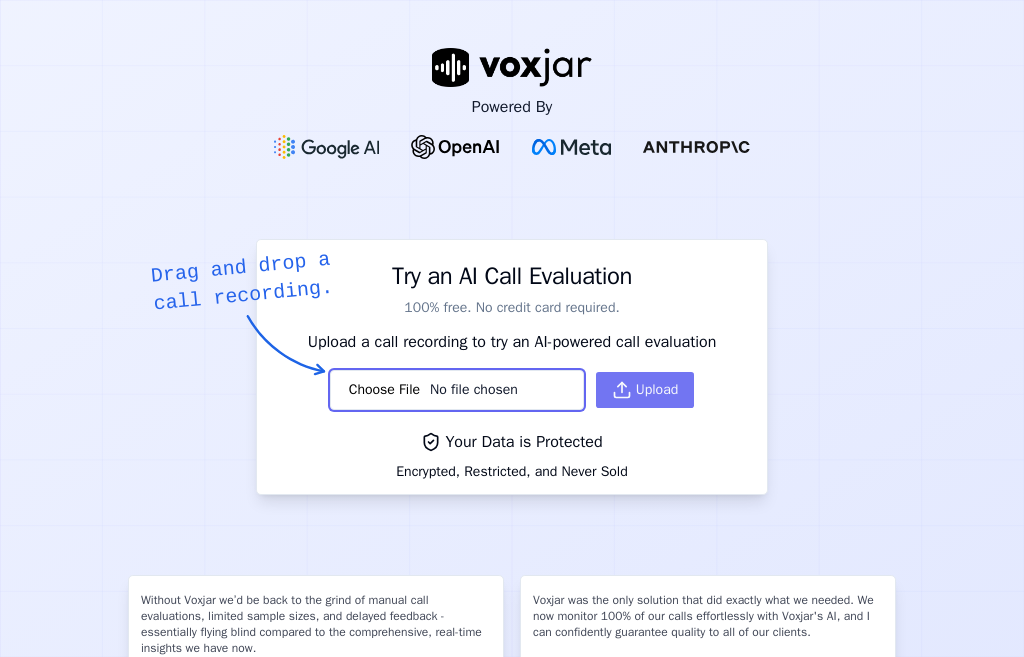 click 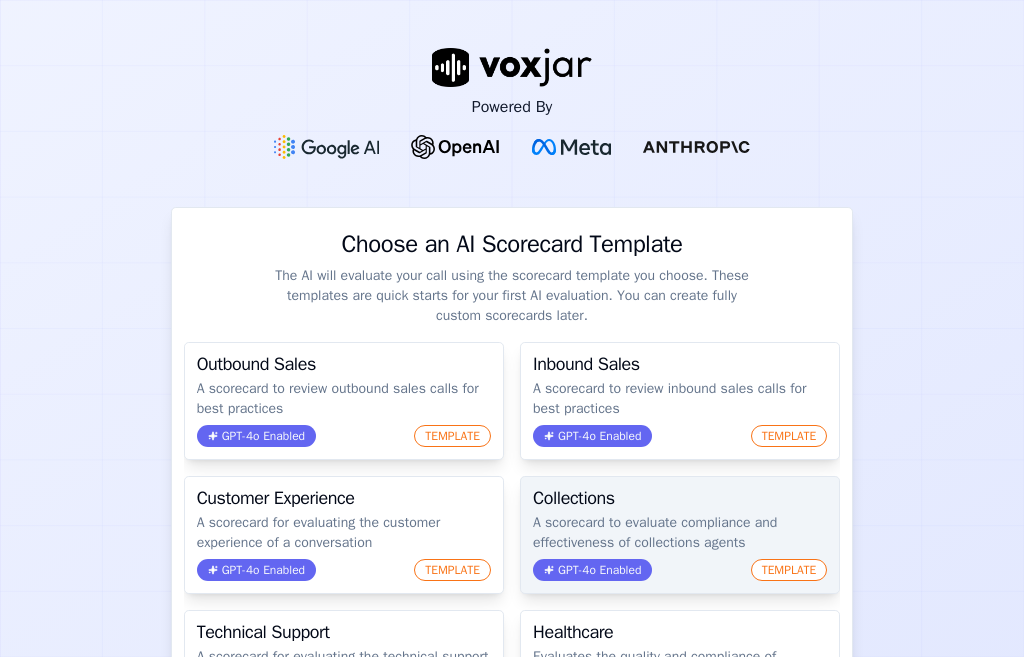 click on "GPT-4o Enabled" at bounding box center [592, 570] 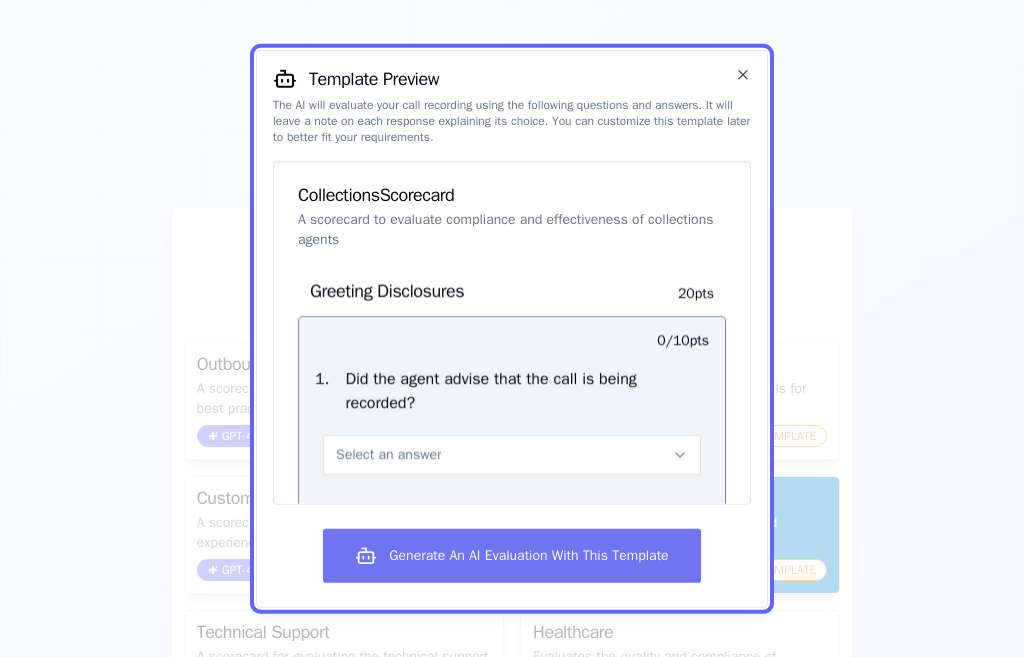 click on "Generate An AI Evaluation With This Template" at bounding box center [511, 556] 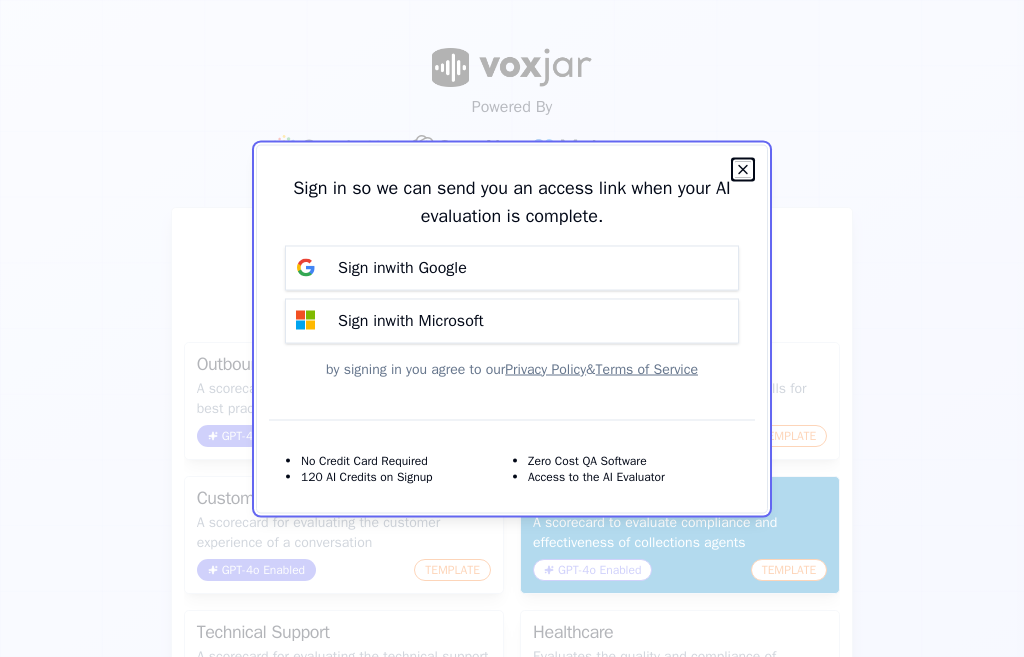 click 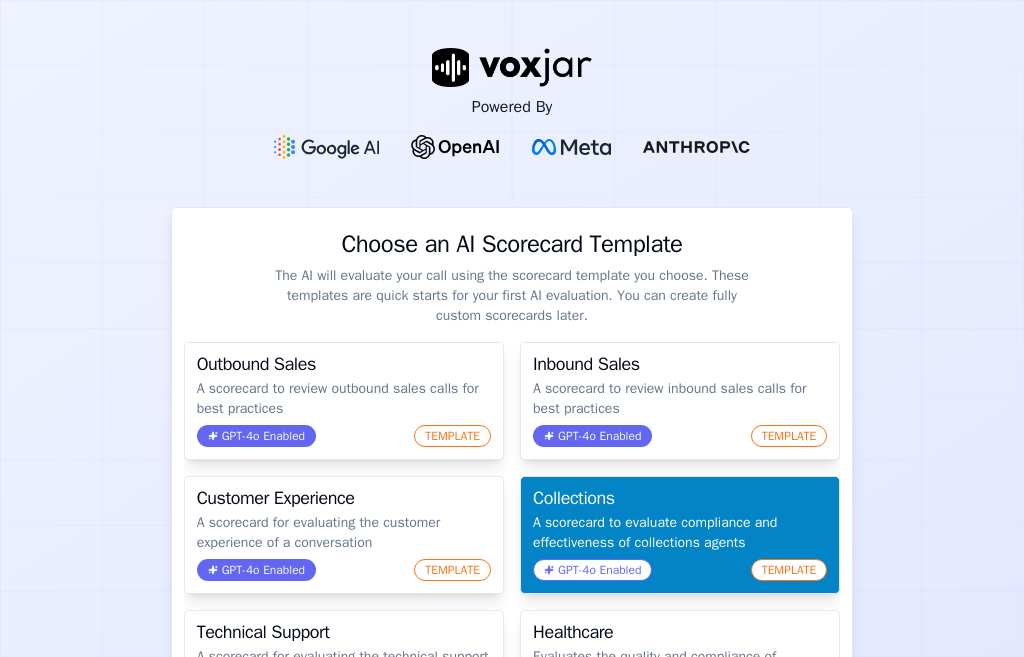 click on "TEMPLATE" 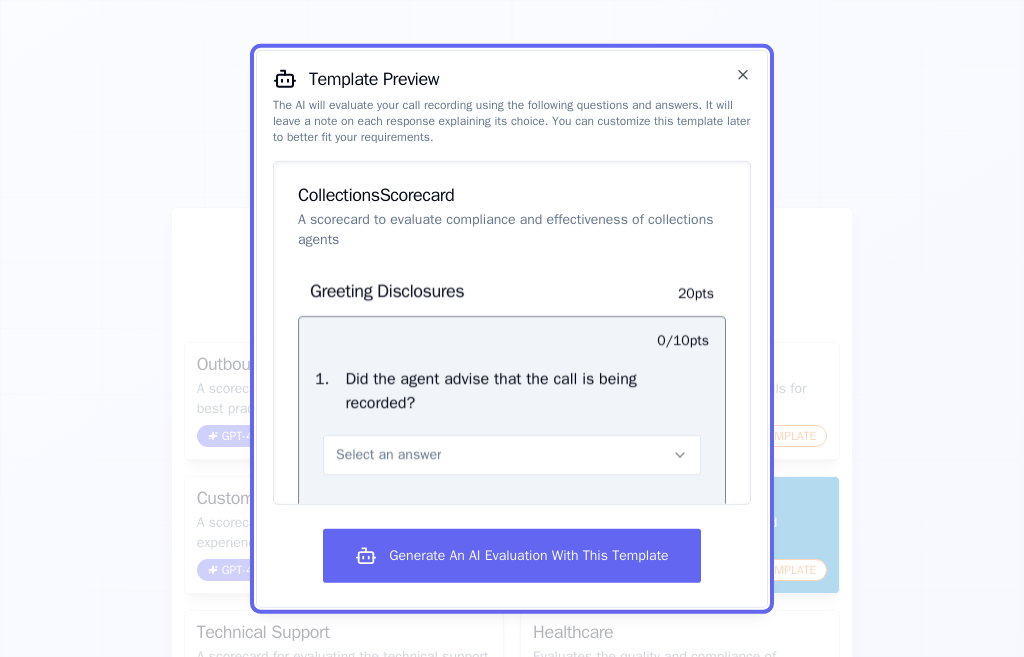 click on "Select an answer" at bounding box center [512, 454] 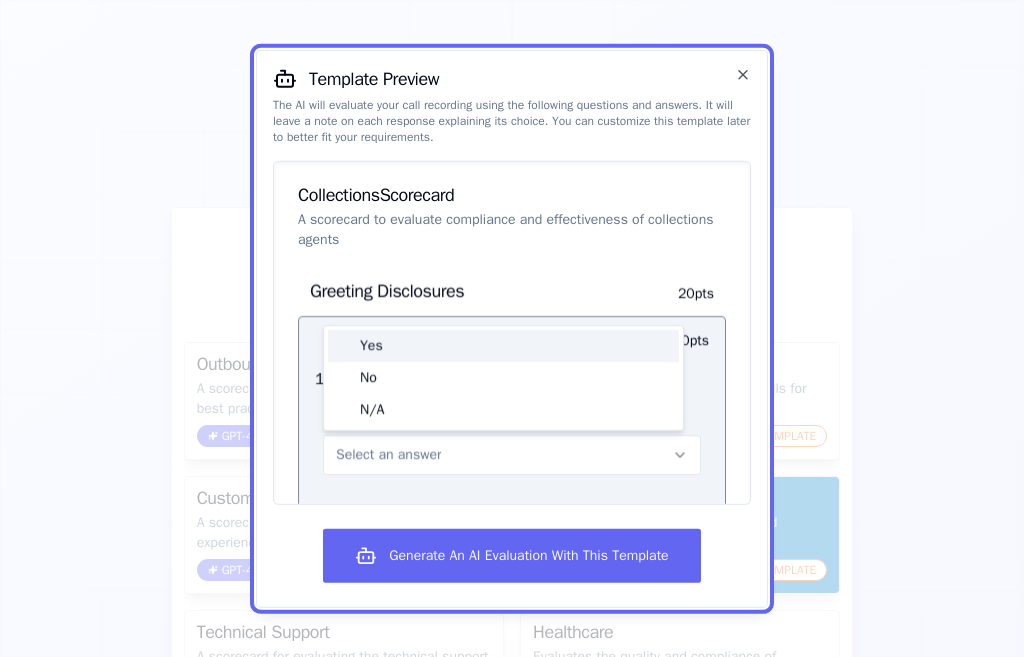 click on "Yes" at bounding box center (503, 345) 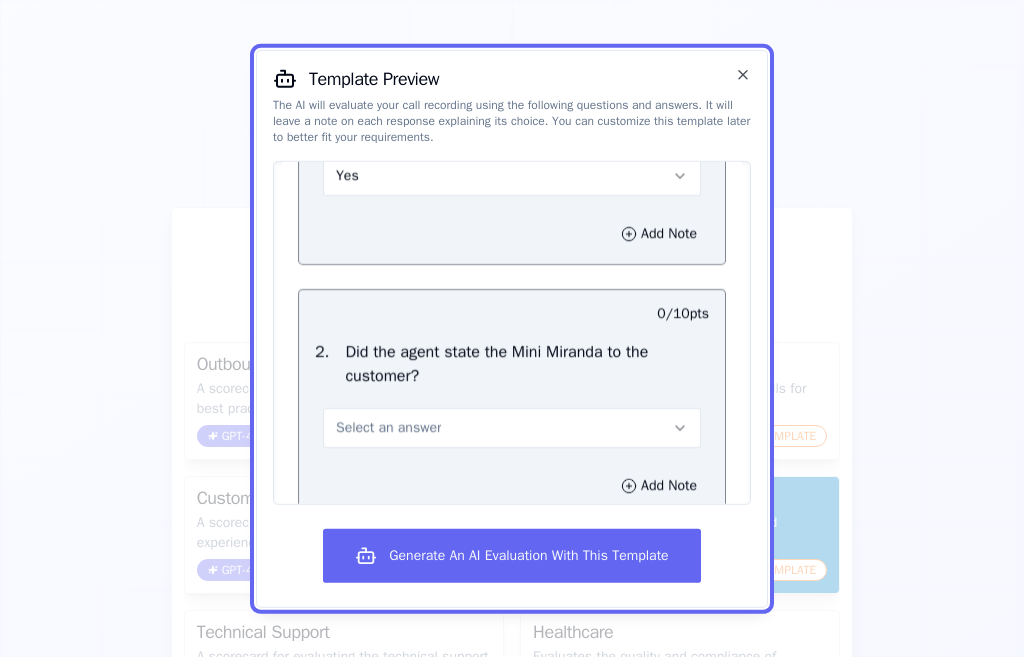 scroll, scrollTop: 300, scrollLeft: 0, axis: vertical 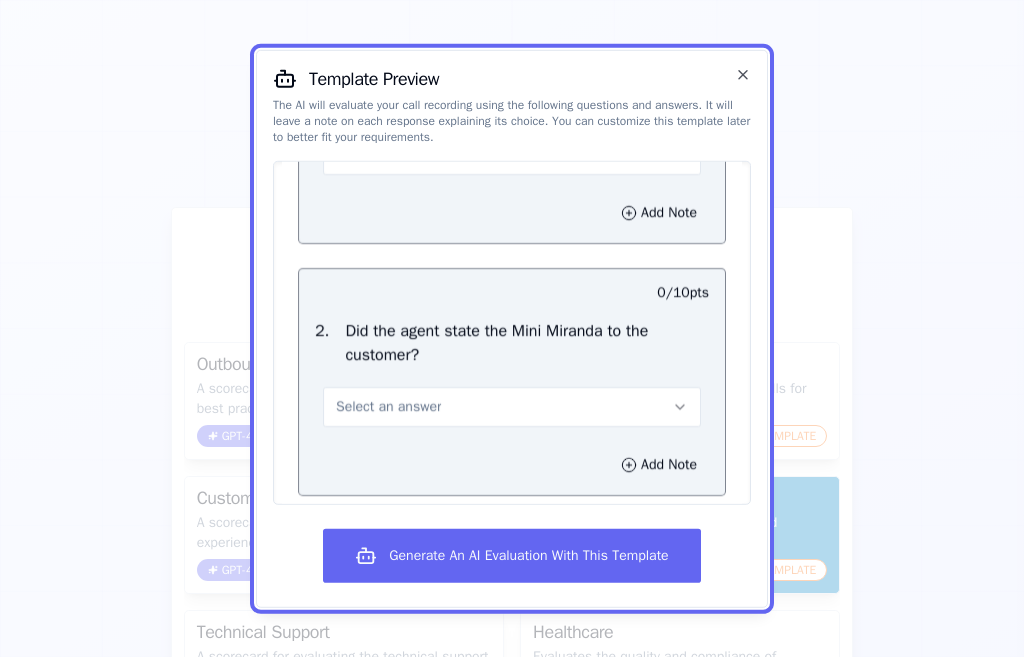 click 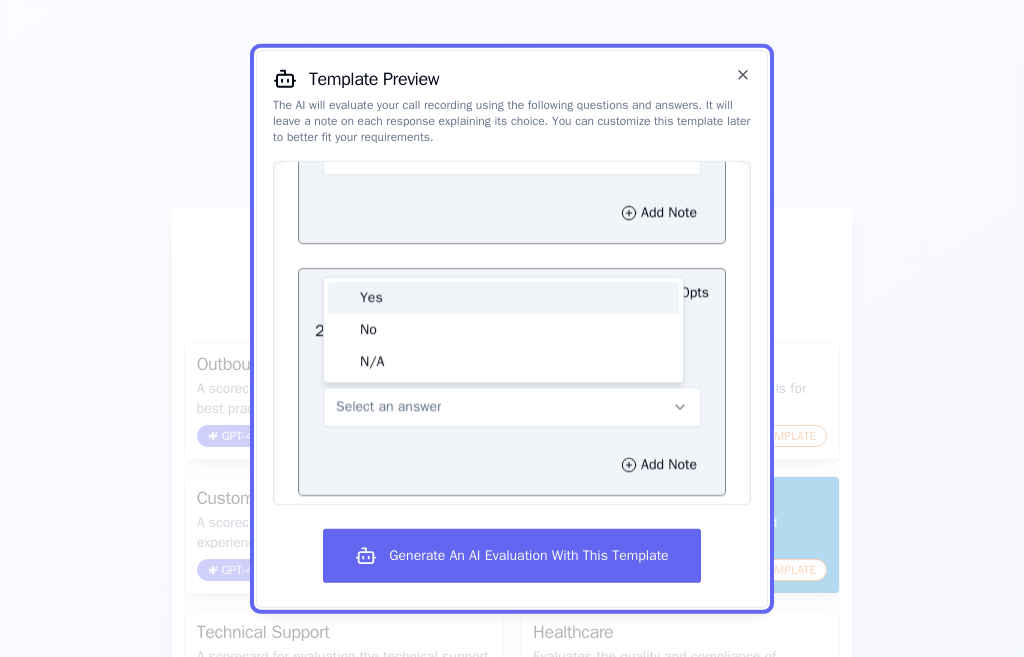 click on "Yes" at bounding box center (503, 297) 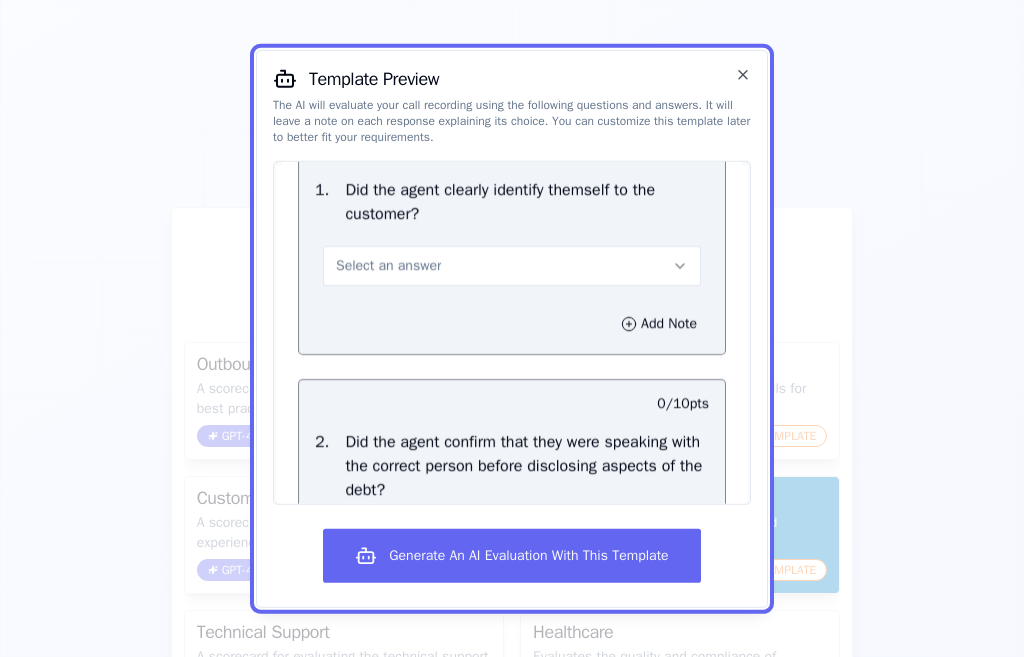 scroll, scrollTop: 800, scrollLeft: 0, axis: vertical 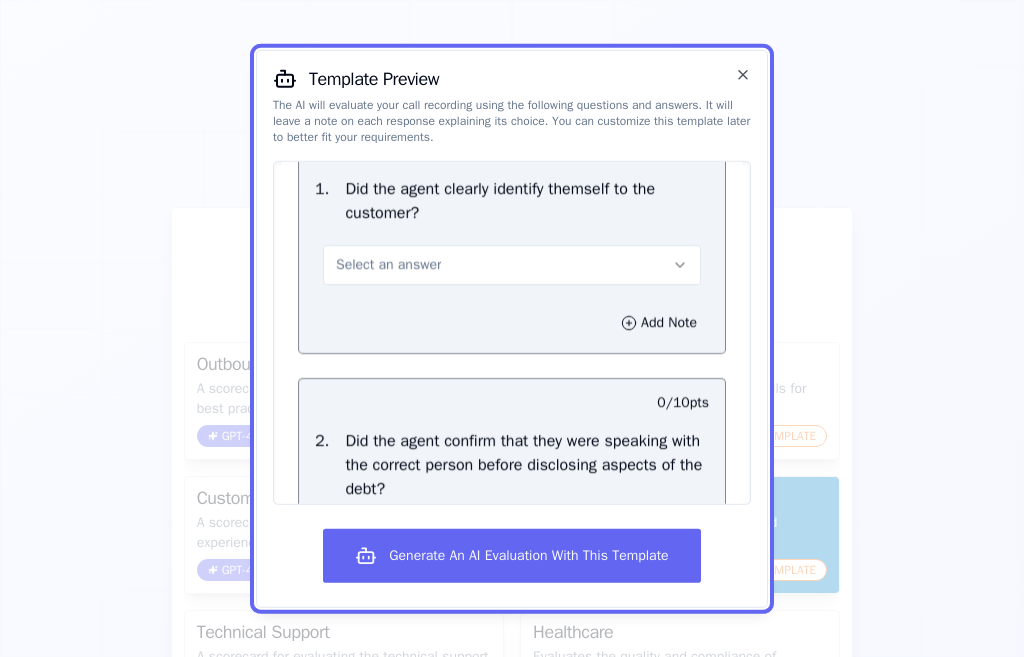 click 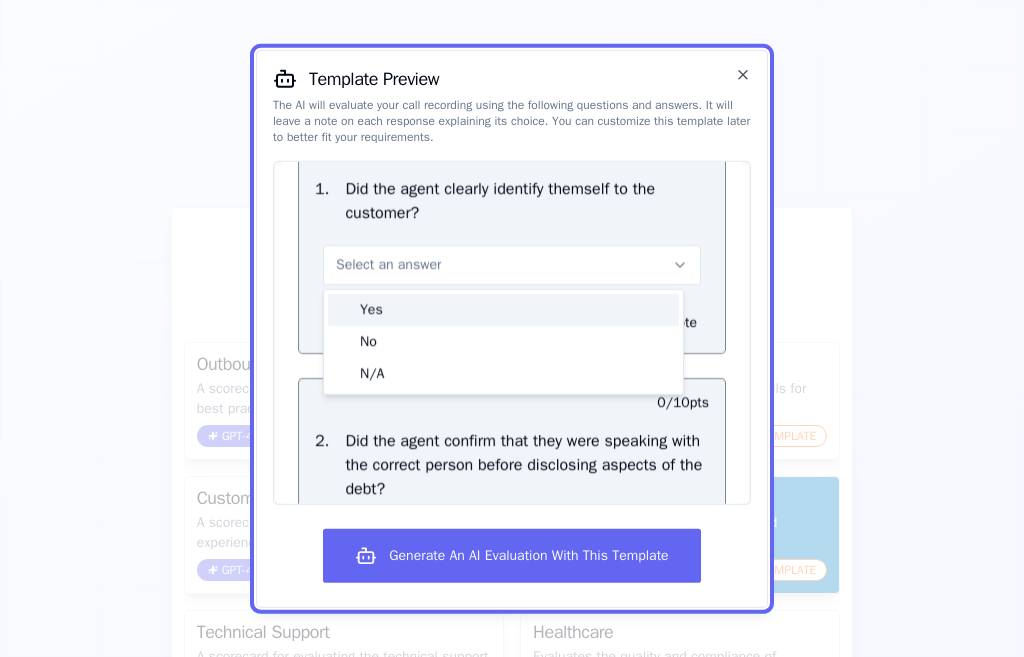 click on "Yes" at bounding box center [503, 309] 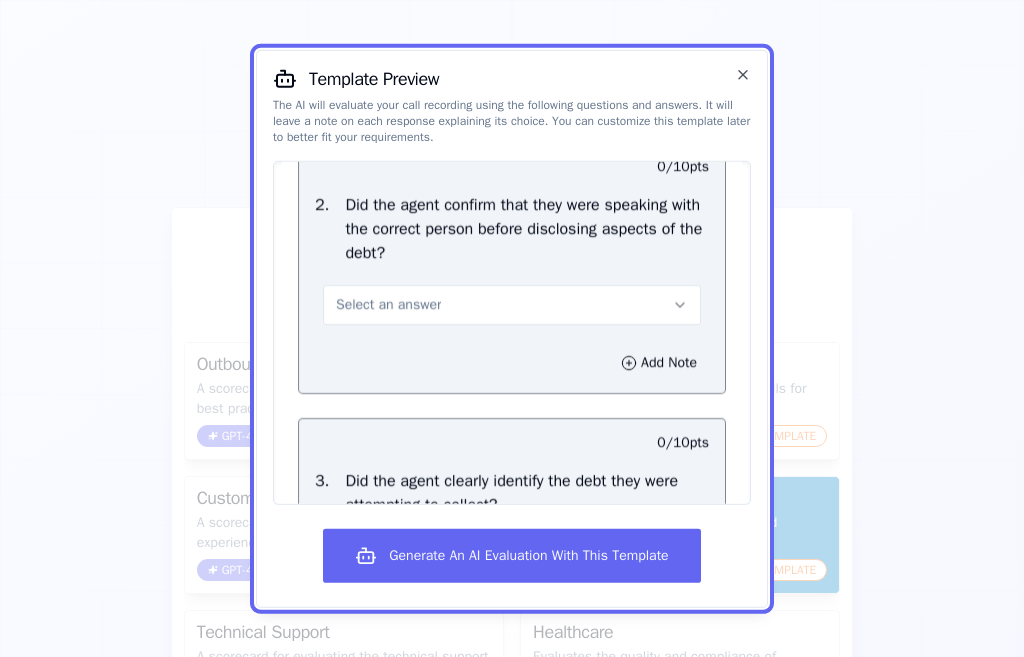 scroll, scrollTop: 1000, scrollLeft: 0, axis: vertical 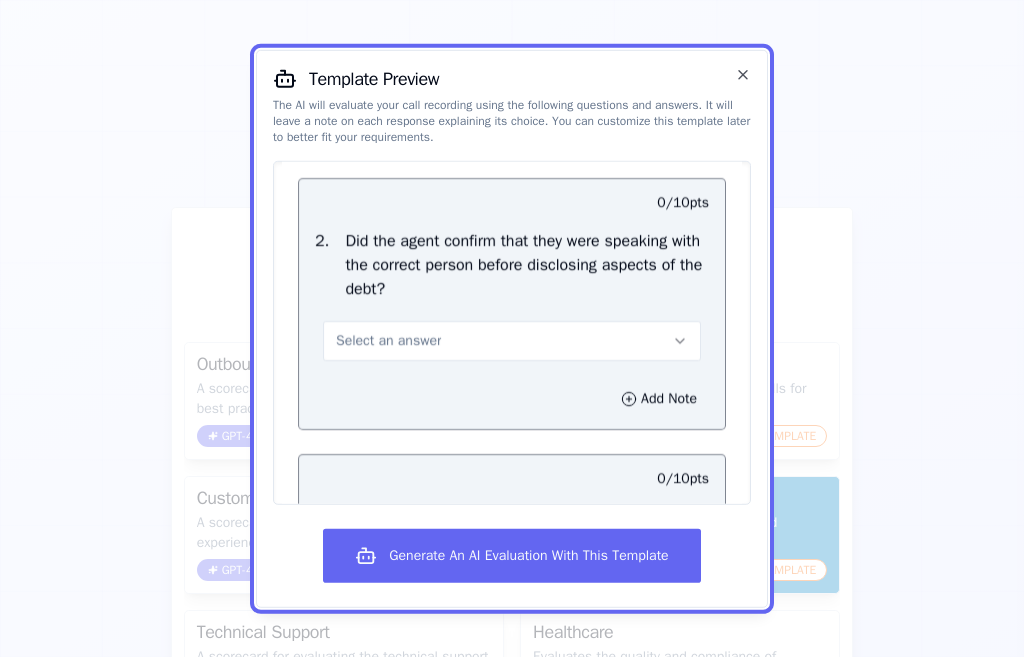 click on "Select an answer" at bounding box center [512, 340] 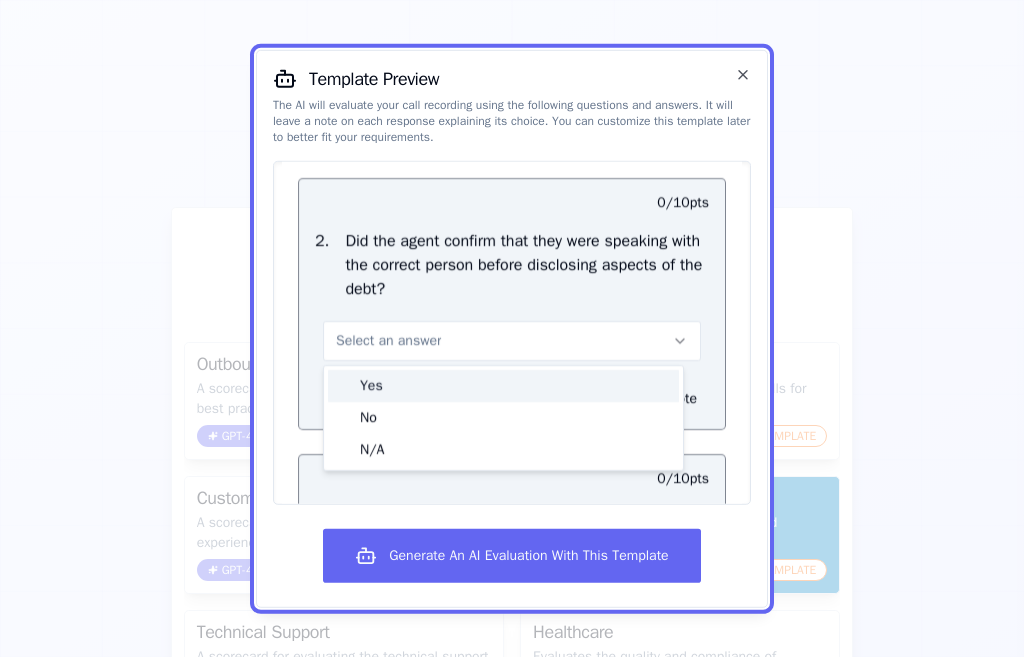 click on "Yes" at bounding box center [503, 385] 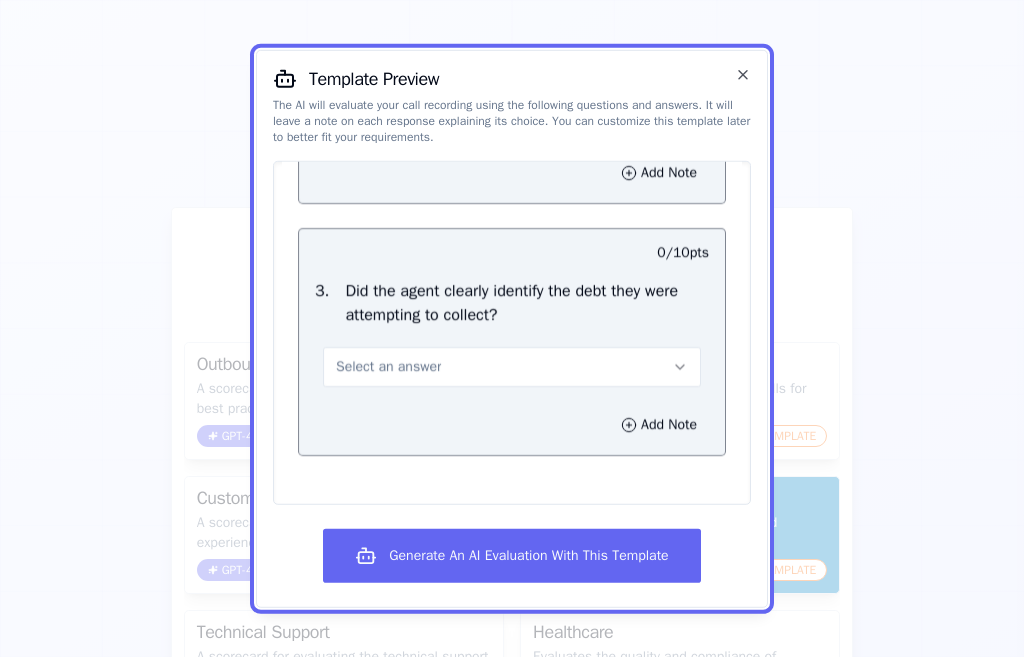 scroll, scrollTop: 1300, scrollLeft: 0, axis: vertical 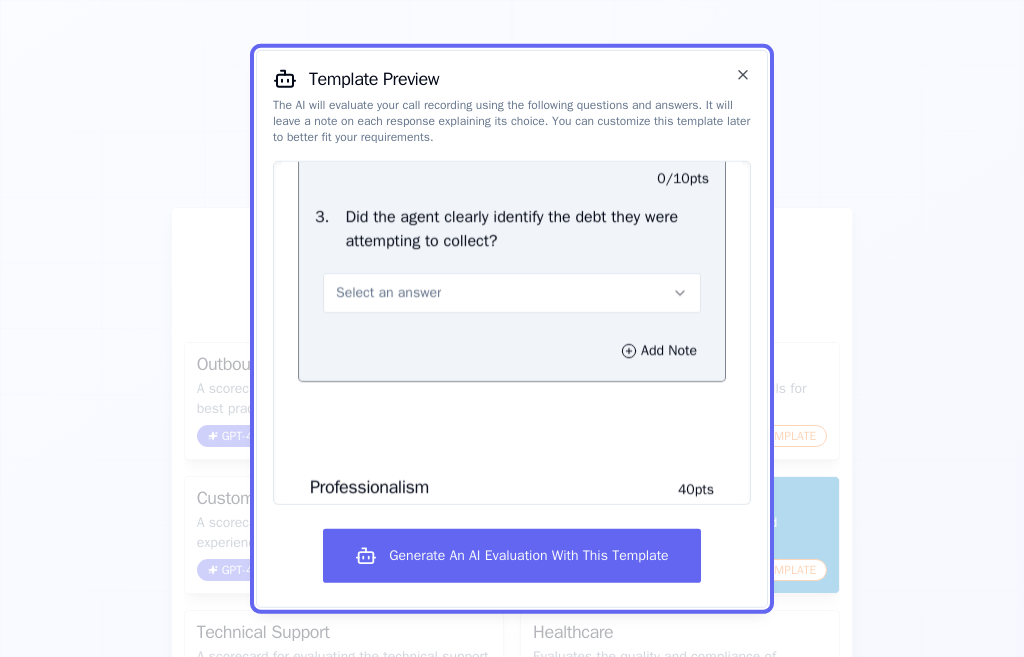 click on "Select an answer" at bounding box center (512, 292) 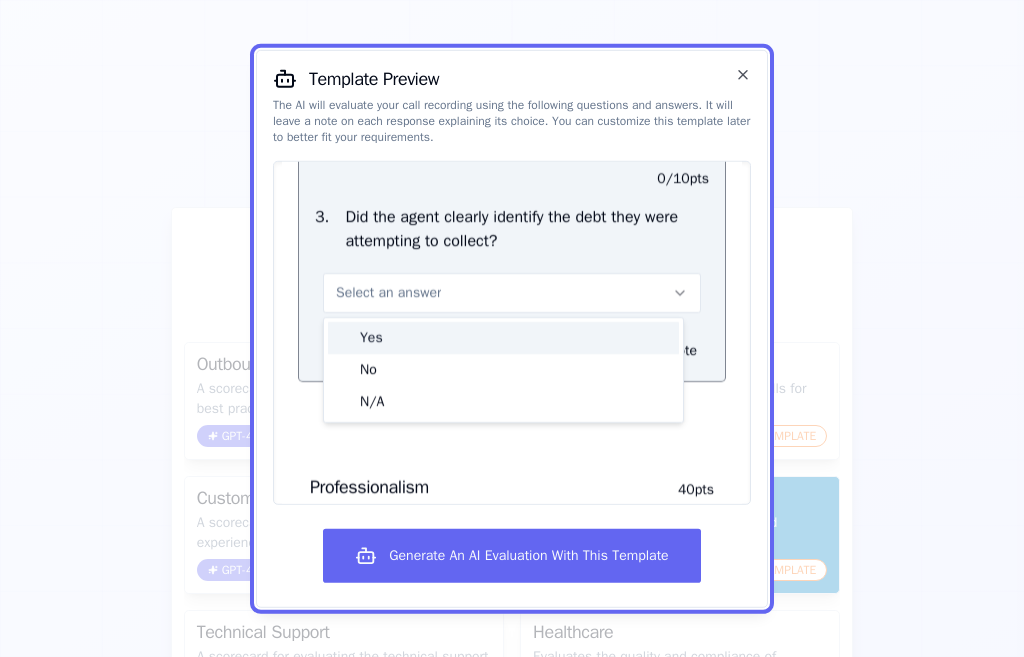click on "Yes" at bounding box center [503, 337] 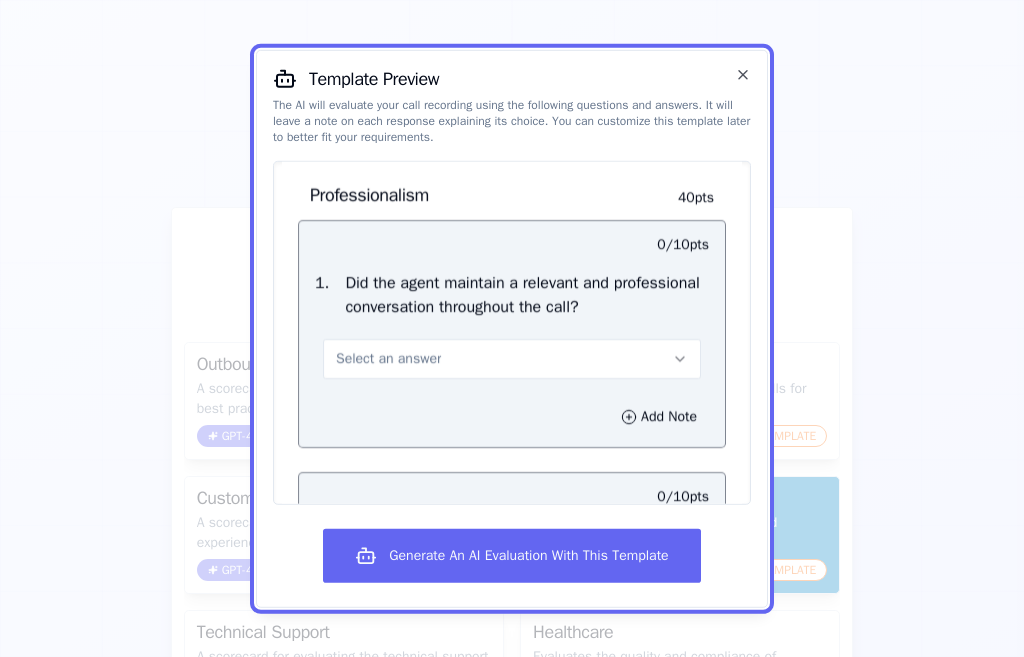 scroll, scrollTop: 1600, scrollLeft: 0, axis: vertical 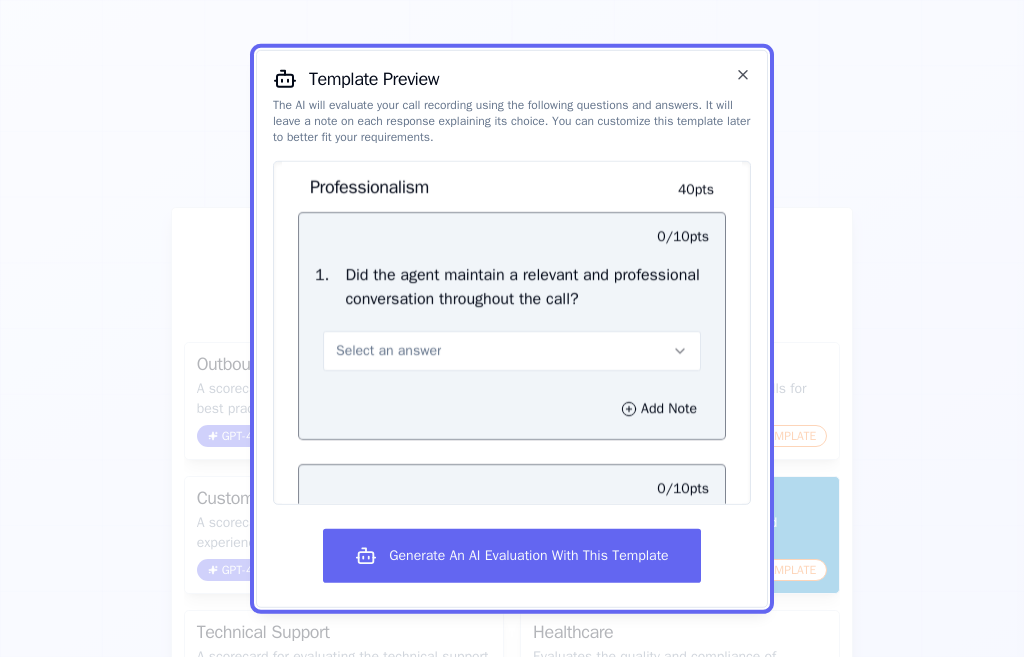 click 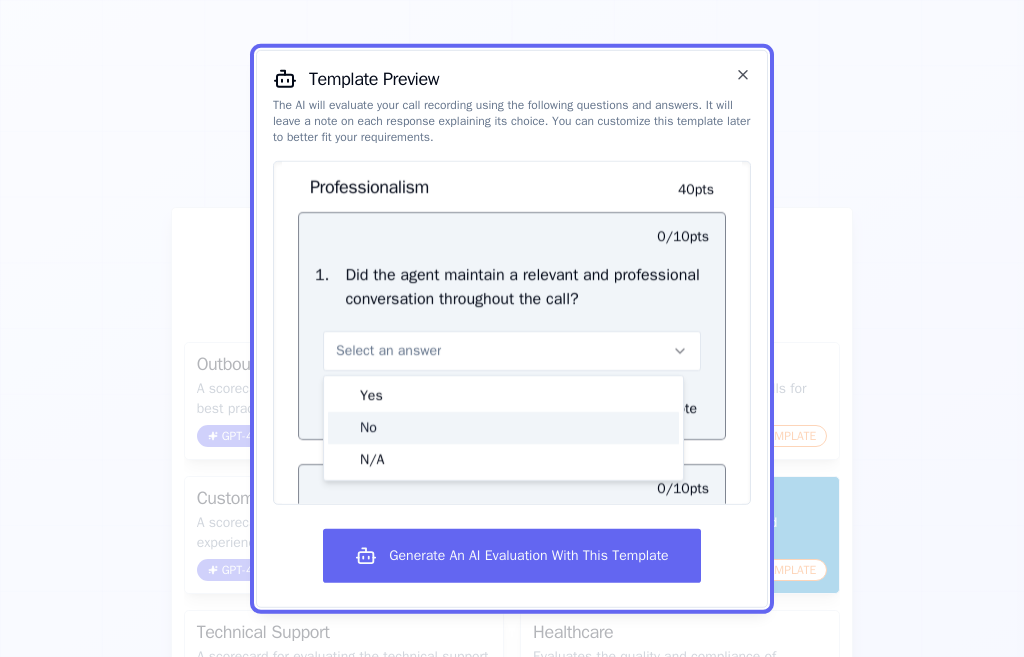 click on "No" 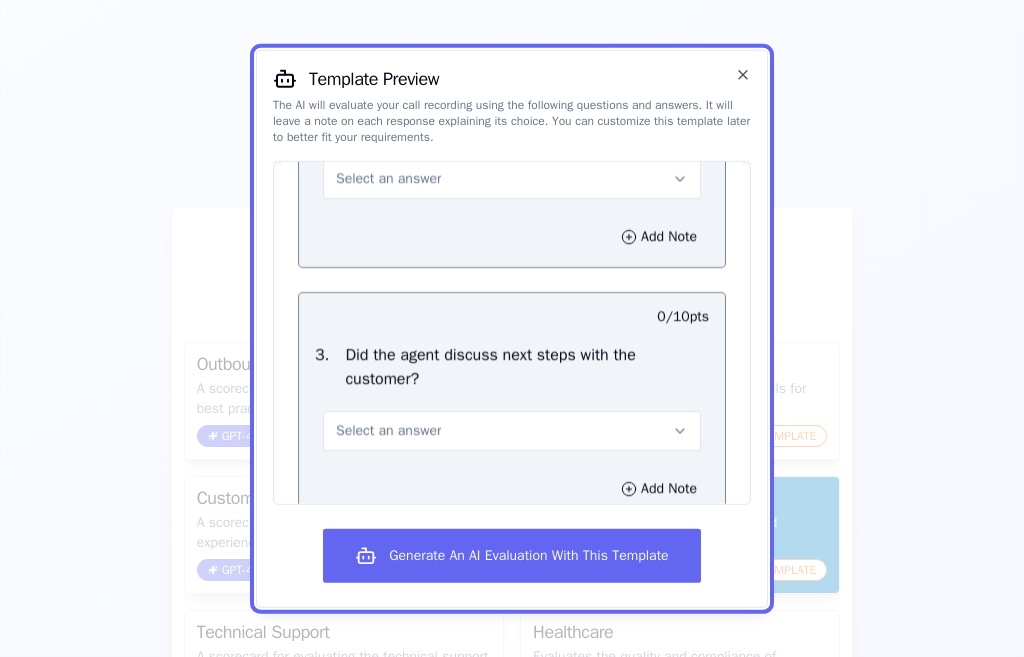 scroll, scrollTop: 1900, scrollLeft: 0, axis: vertical 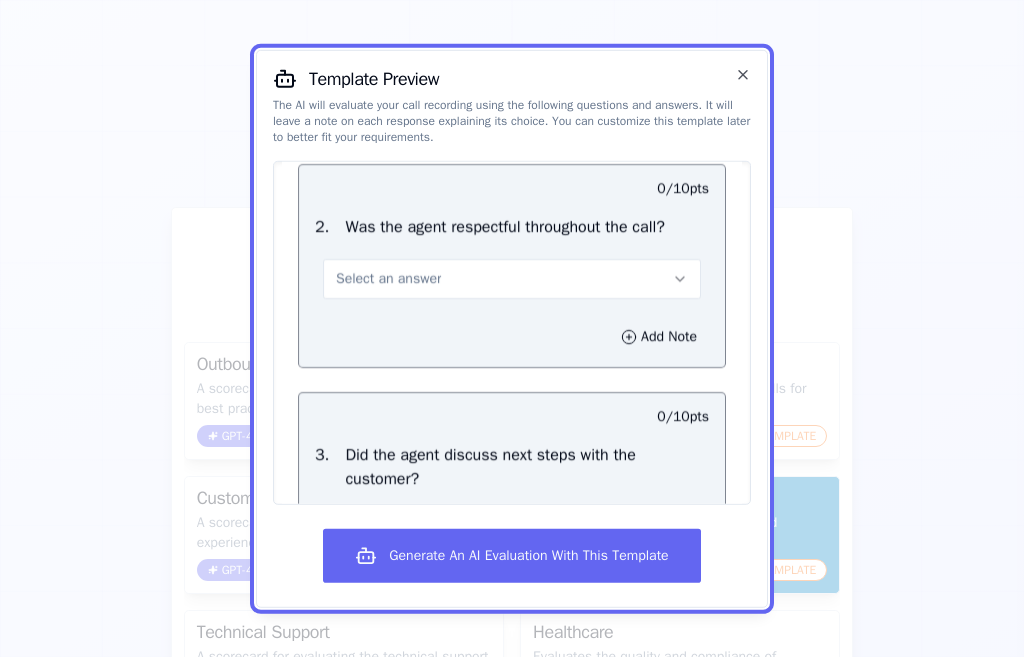 click 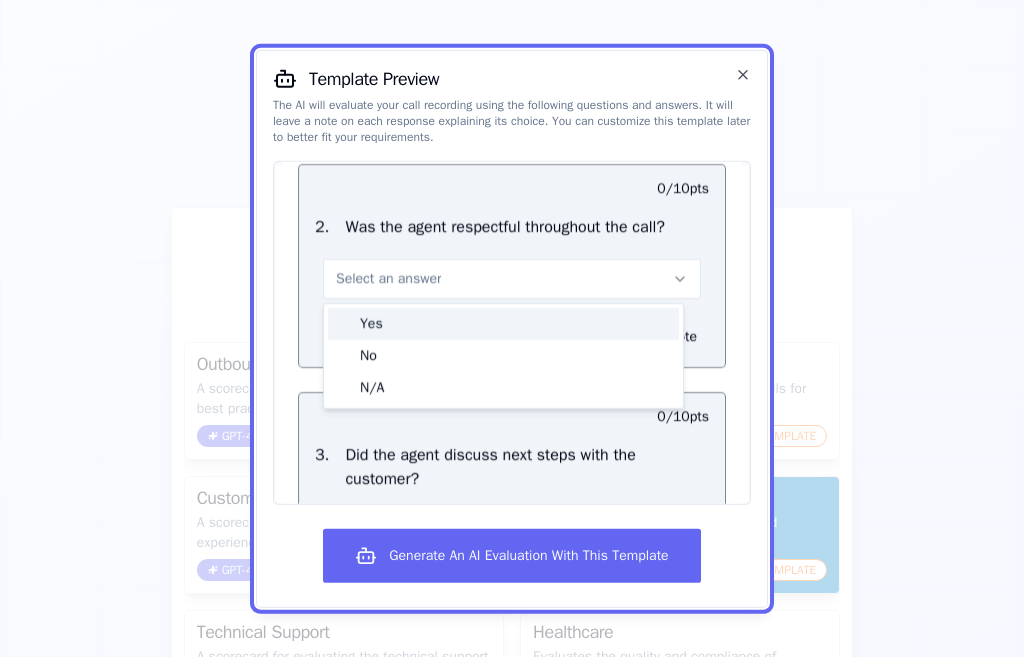 click on "Yes" at bounding box center (503, 323) 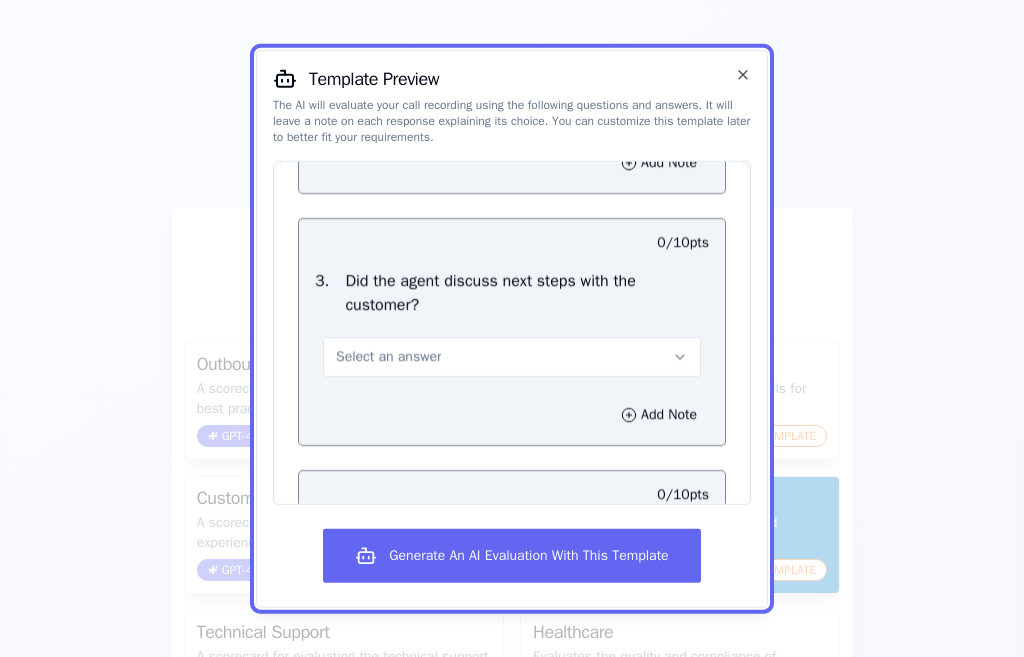 scroll, scrollTop: 2100, scrollLeft: 0, axis: vertical 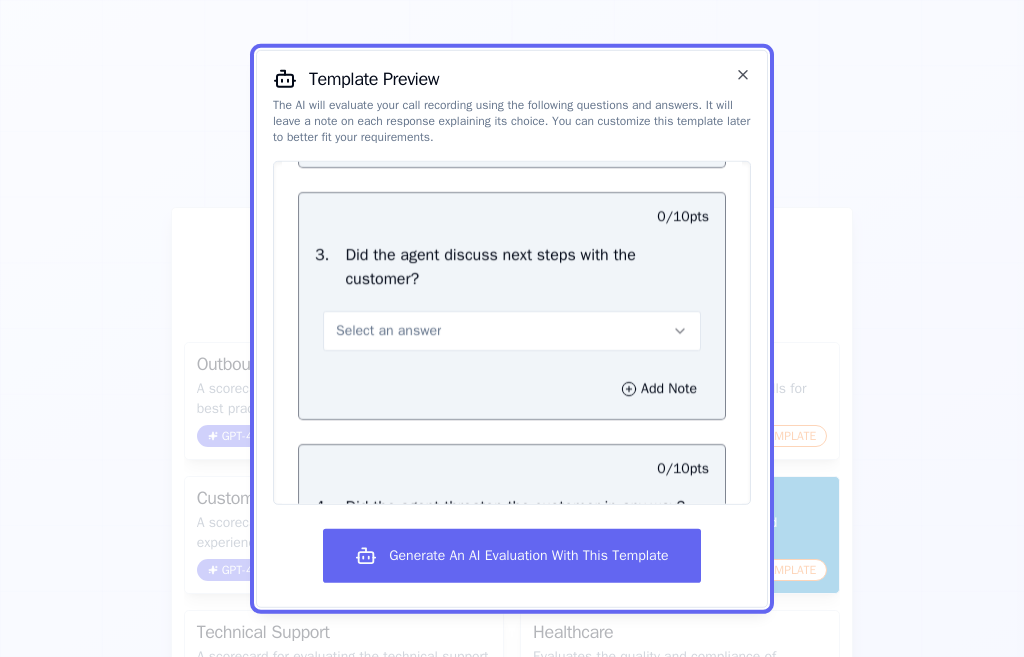 click on "Select an answer" at bounding box center [512, 330] 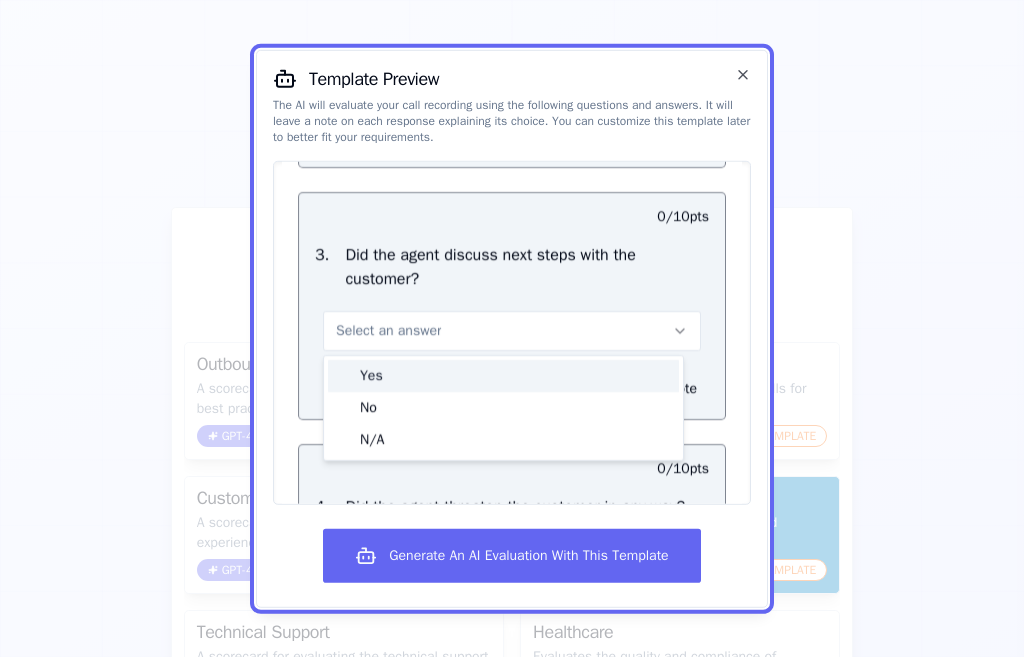 click on "Yes" at bounding box center (503, 375) 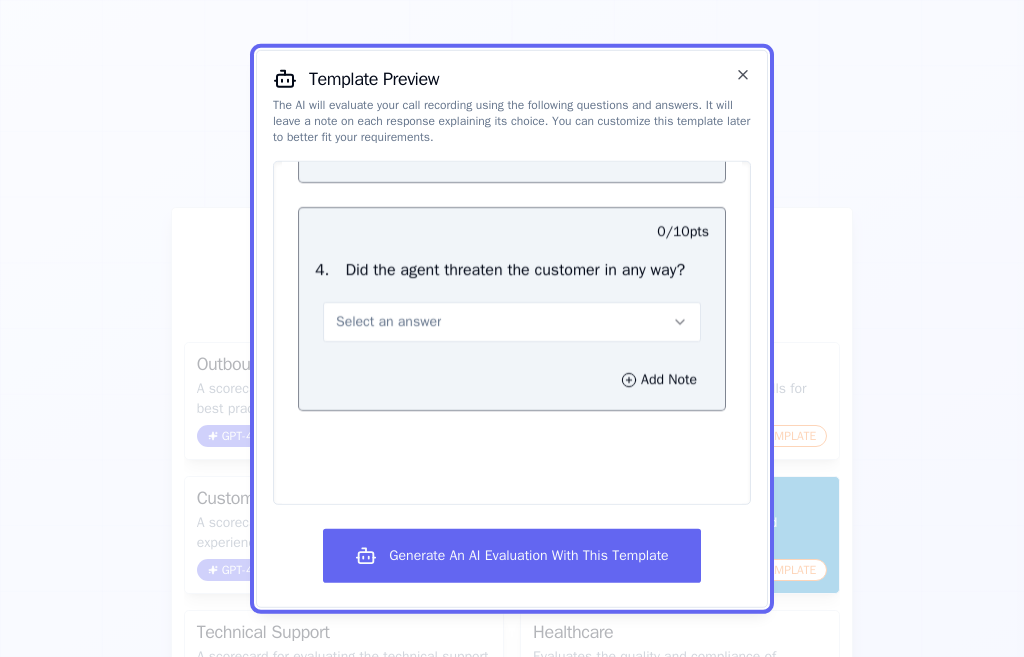 scroll, scrollTop: 2300, scrollLeft: 0, axis: vertical 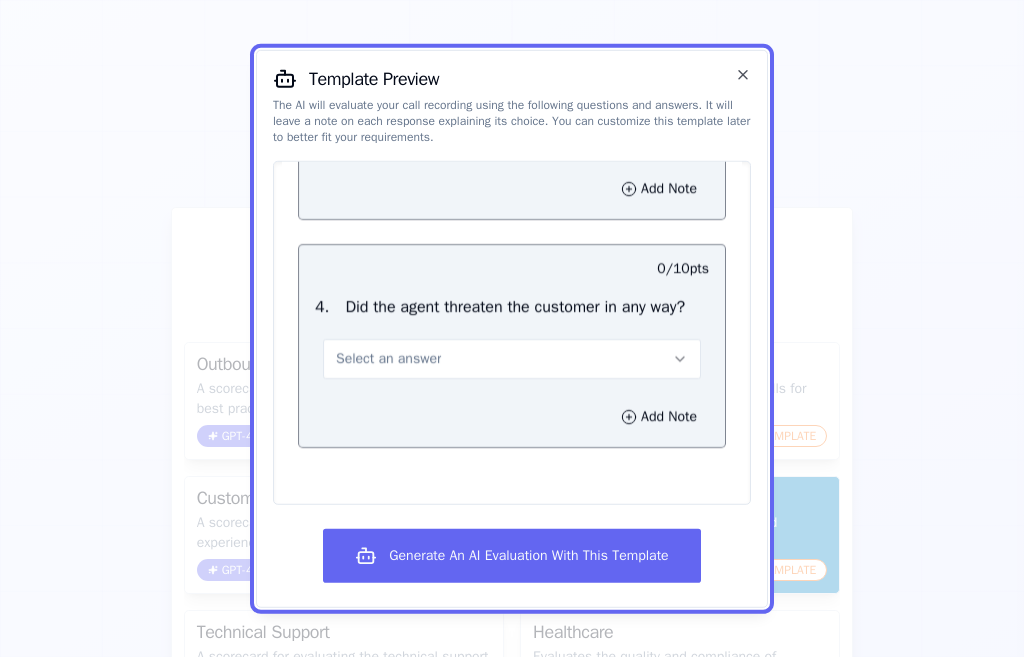 click 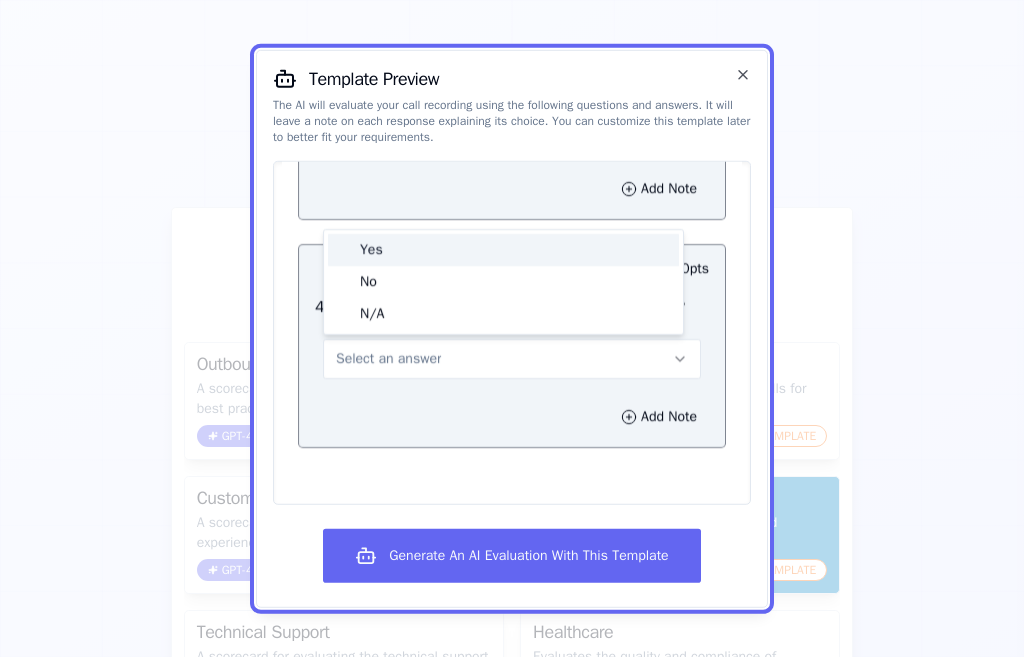 click on "Yes" at bounding box center [503, 249] 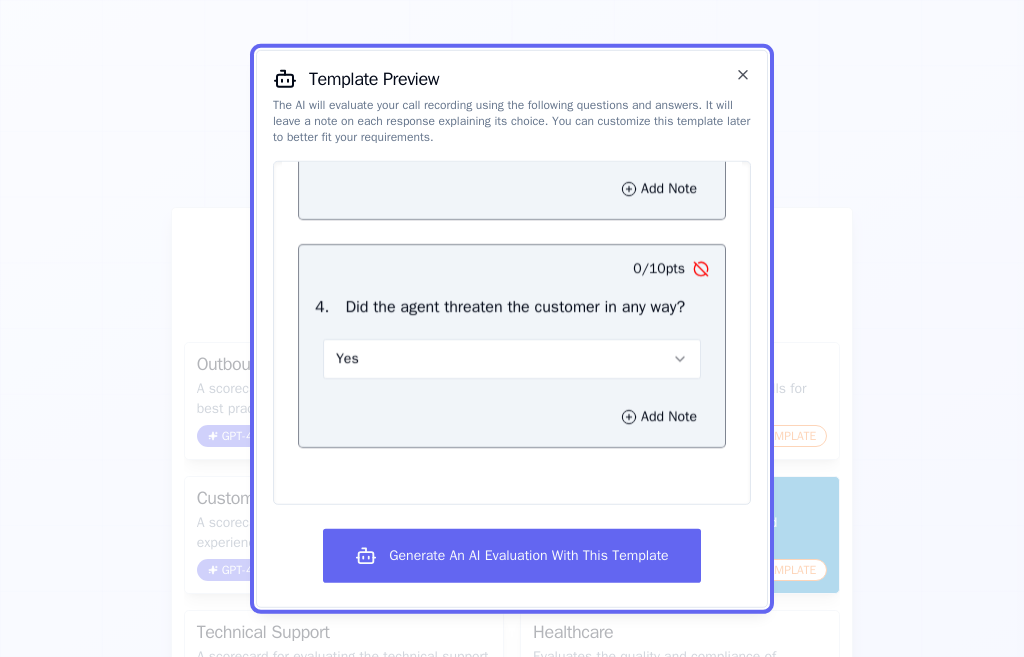 click 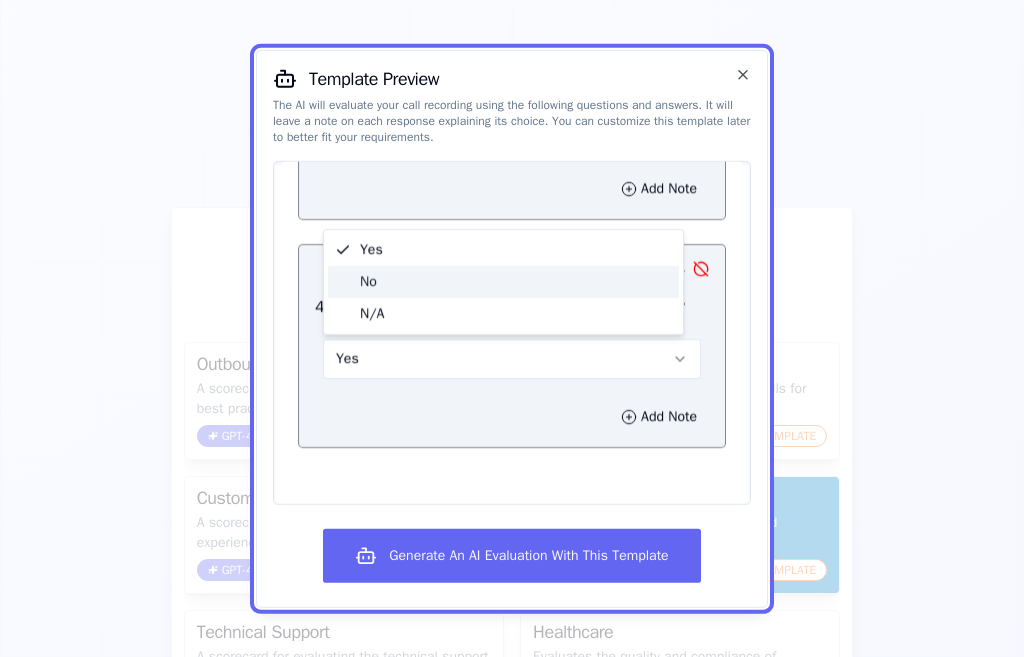 click on "No" 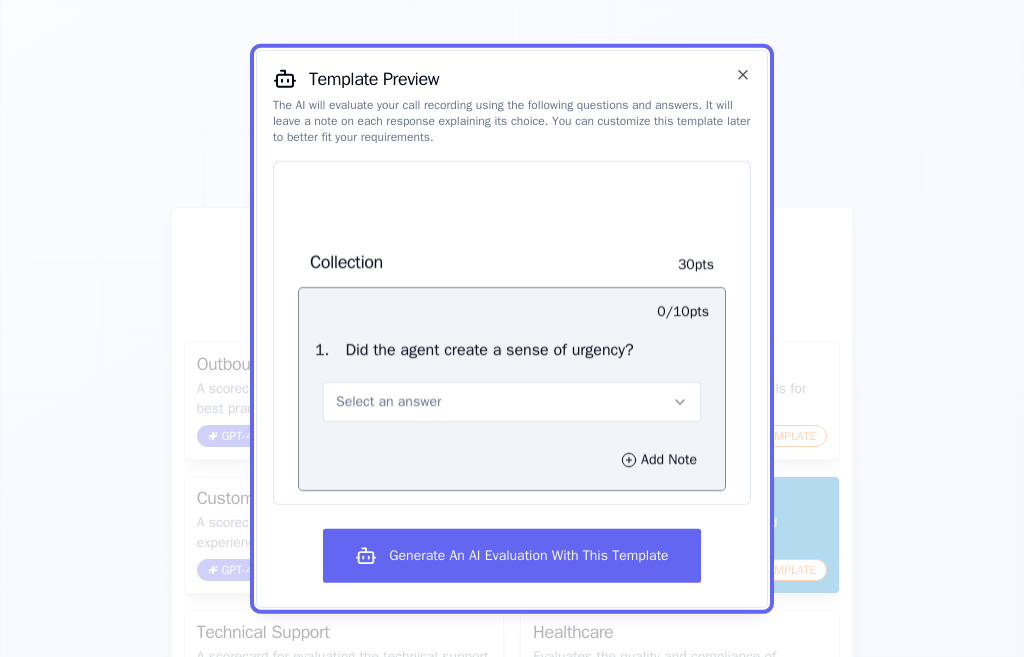 scroll, scrollTop: 2600, scrollLeft: 0, axis: vertical 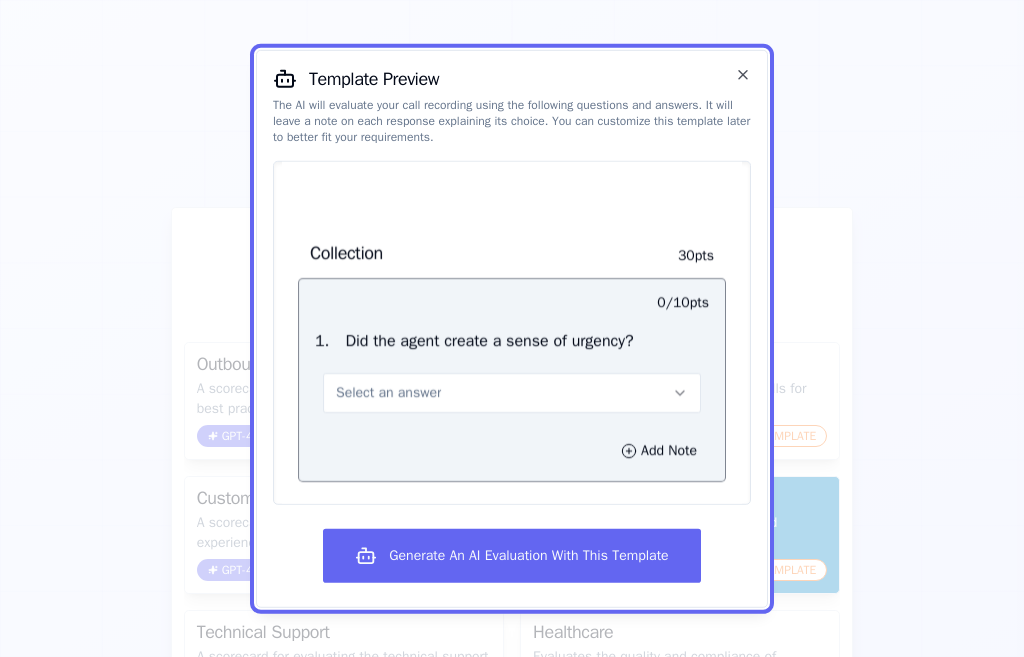 click 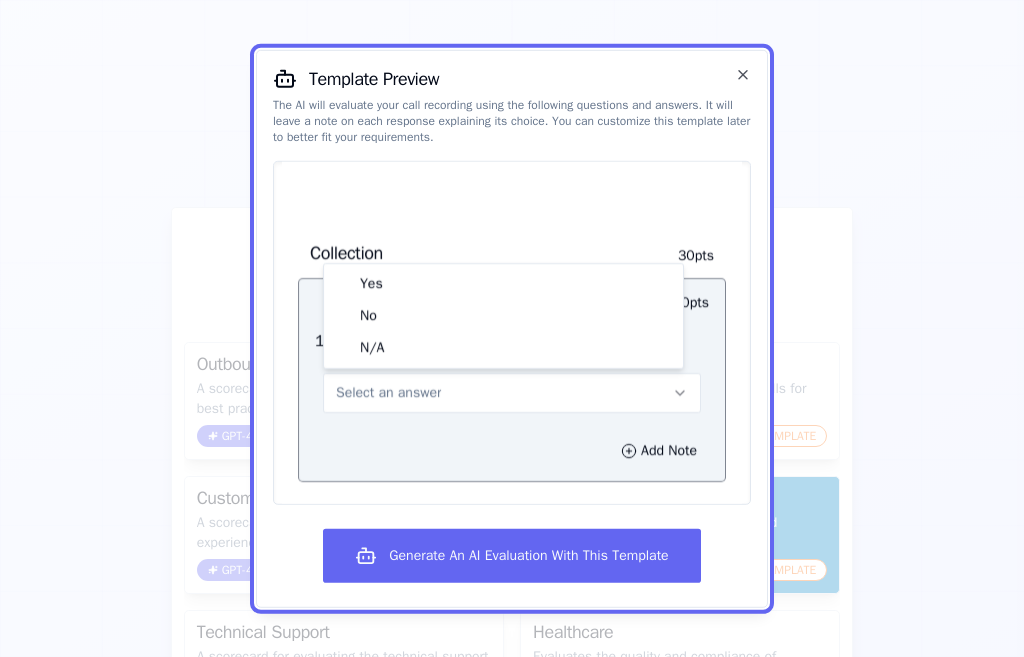 click on "Add Note" at bounding box center (512, 450) 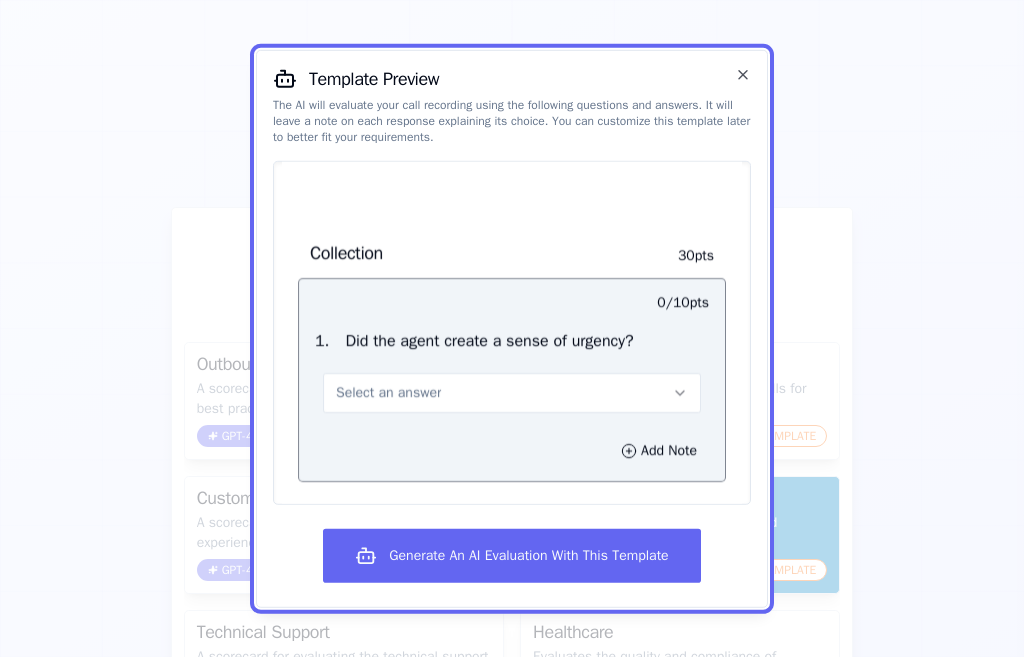 click 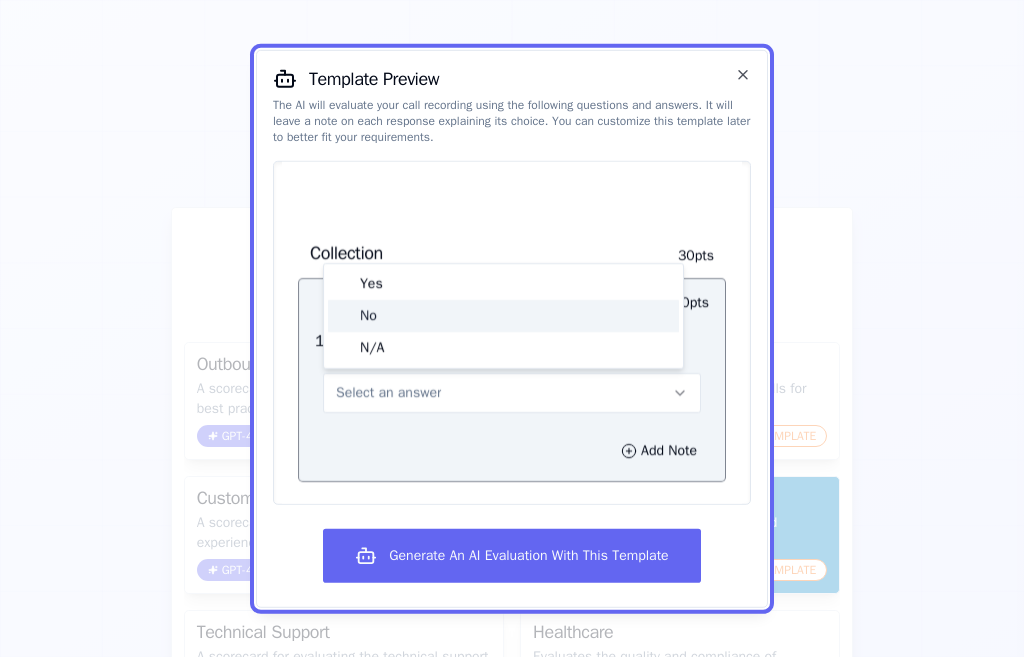 click on "No" 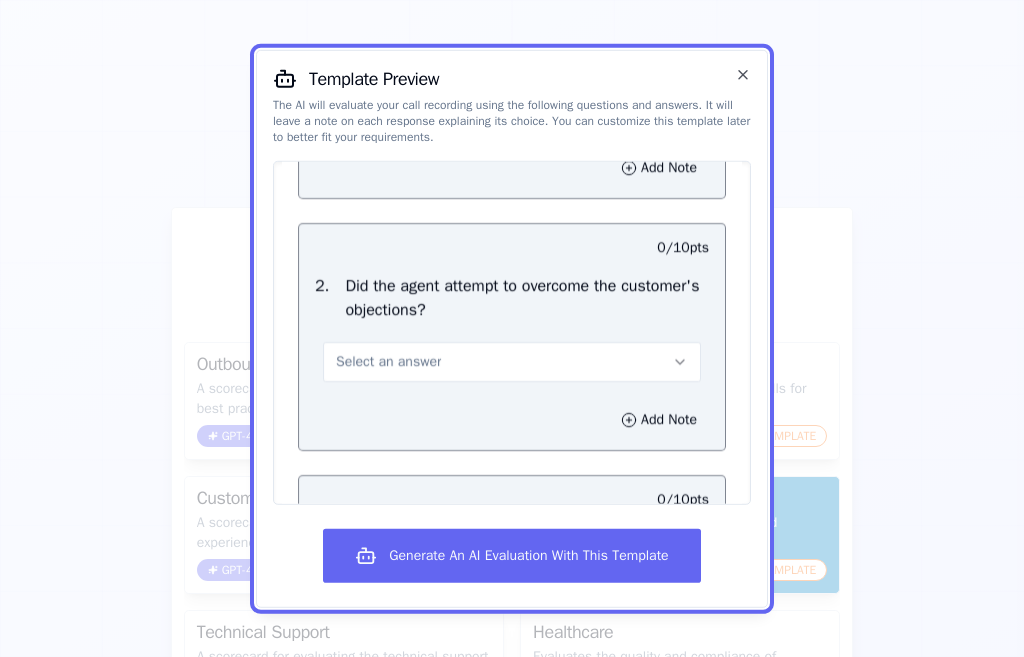 scroll, scrollTop: 2900, scrollLeft: 0, axis: vertical 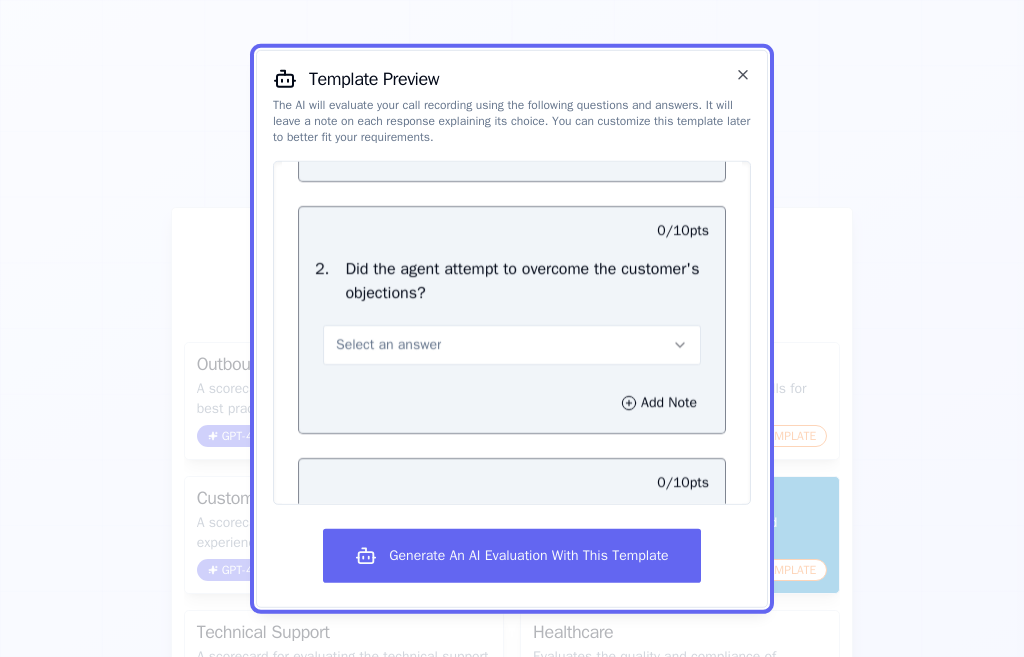 click 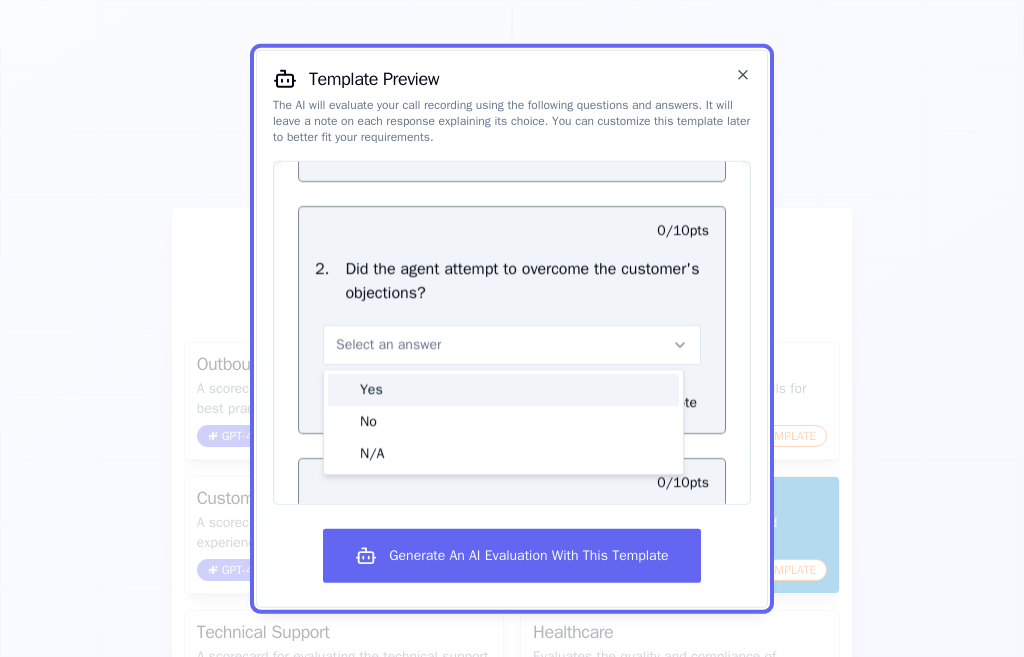 click on "Yes" at bounding box center [503, 389] 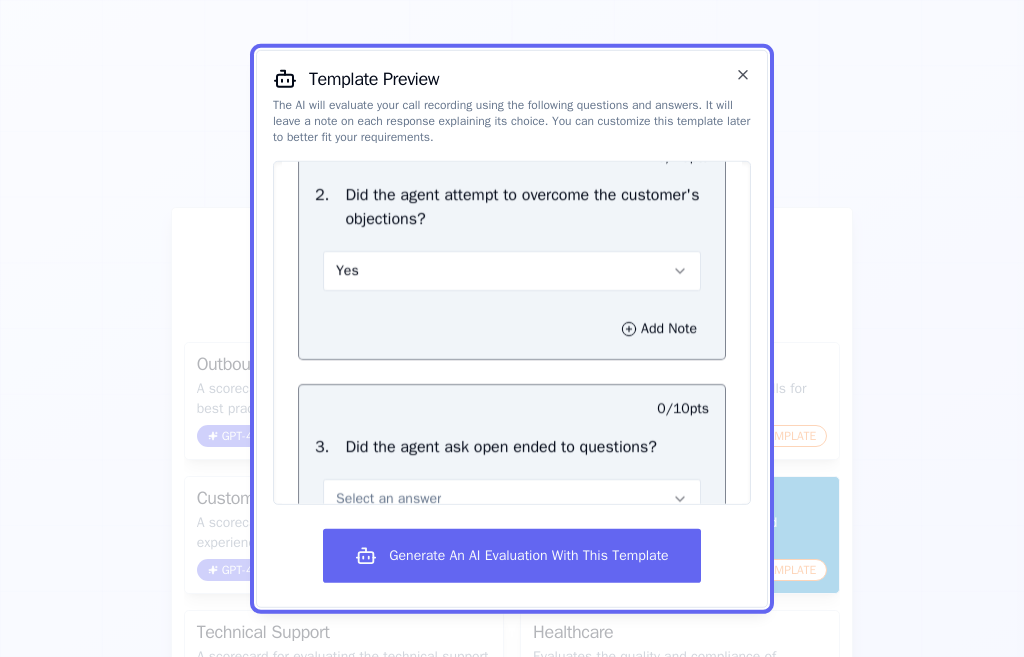 scroll, scrollTop: 3147, scrollLeft: 0, axis: vertical 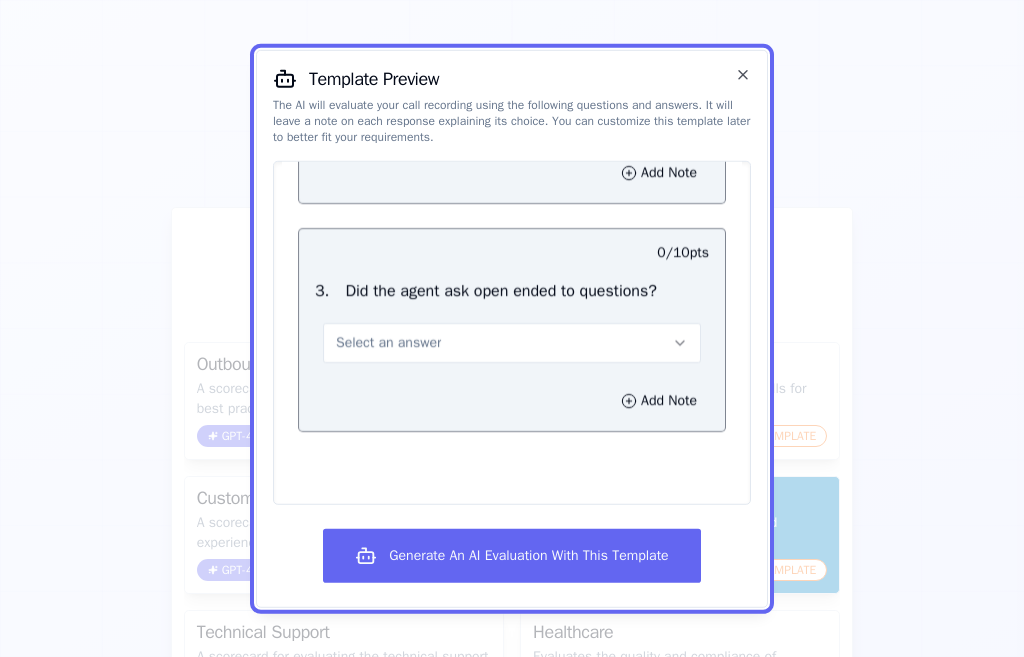 click on "Select an answer" at bounding box center [512, 342] 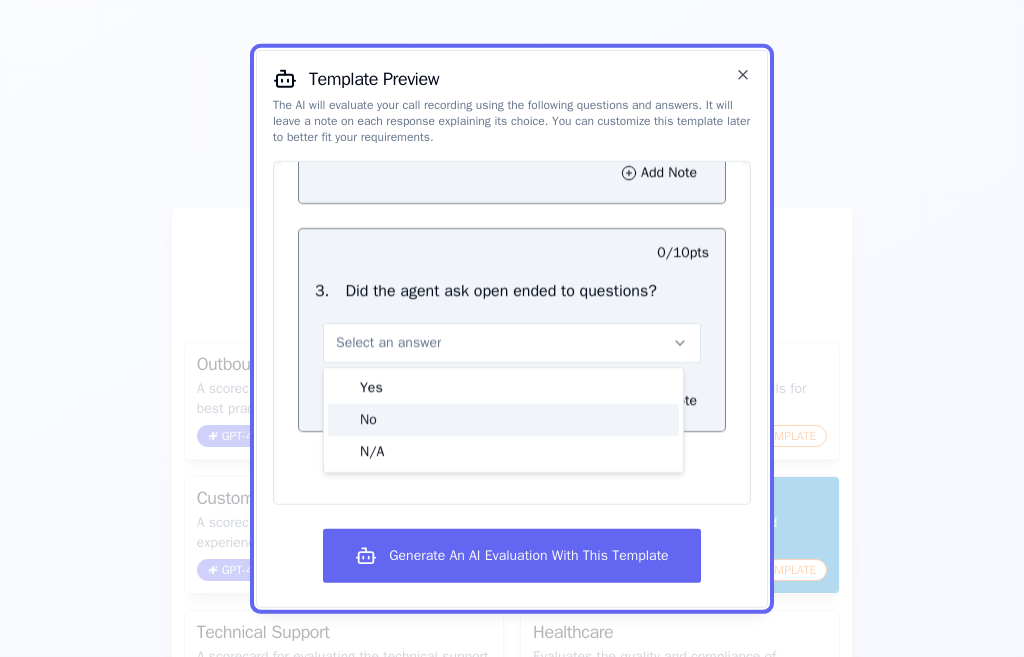click on "No" 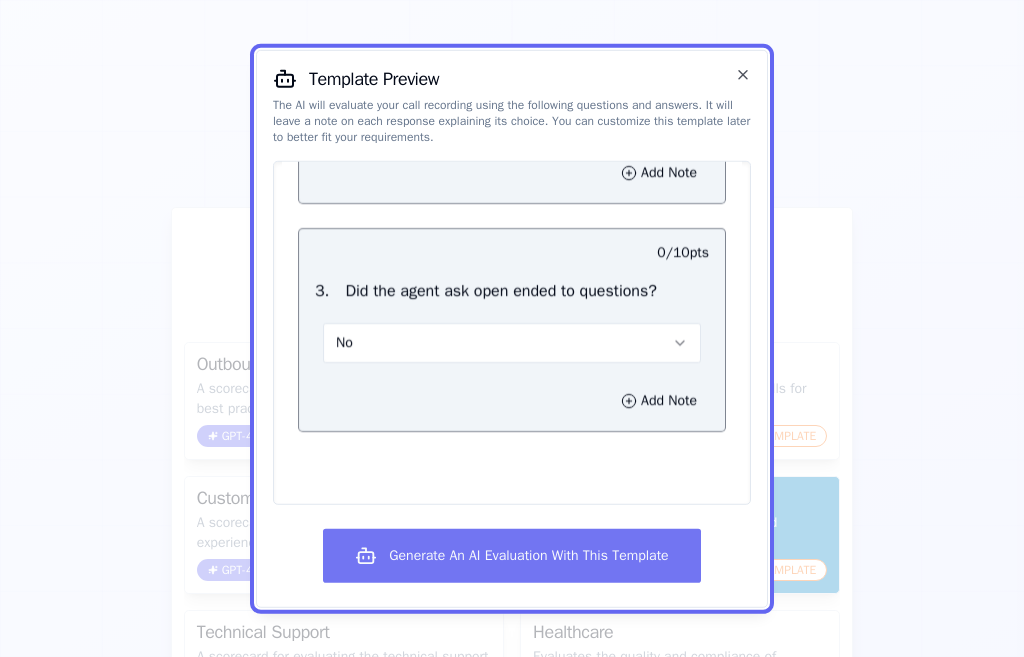 click on "Generate An AI Evaluation With This Template" at bounding box center (511, 556) 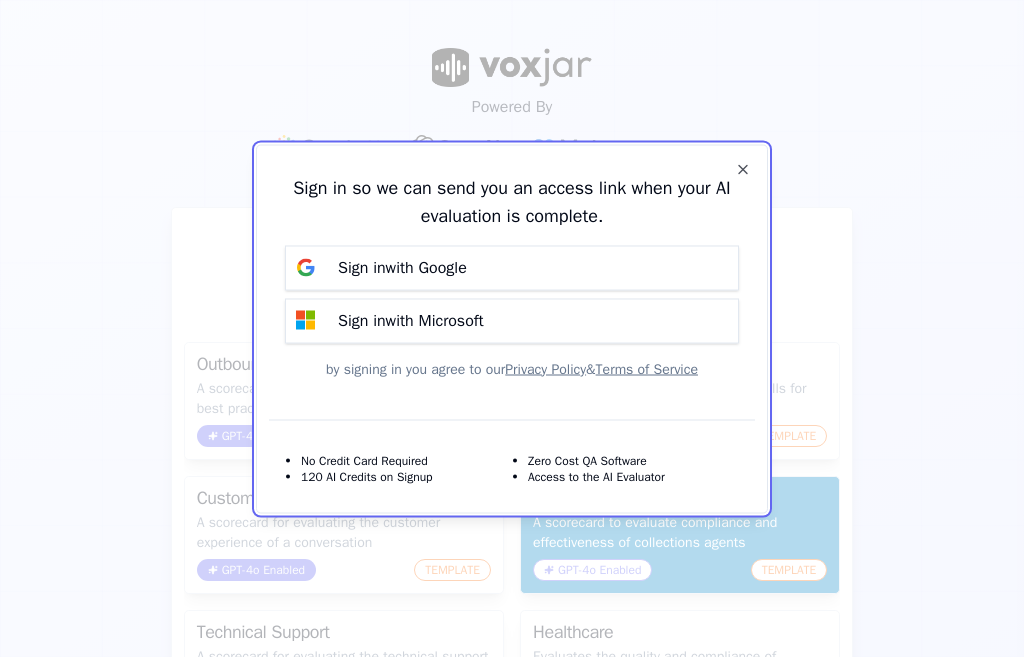 click on "by signing in you agree to our  Privacy Policy  &  Terms of Service" at bounding box center [512, 369] 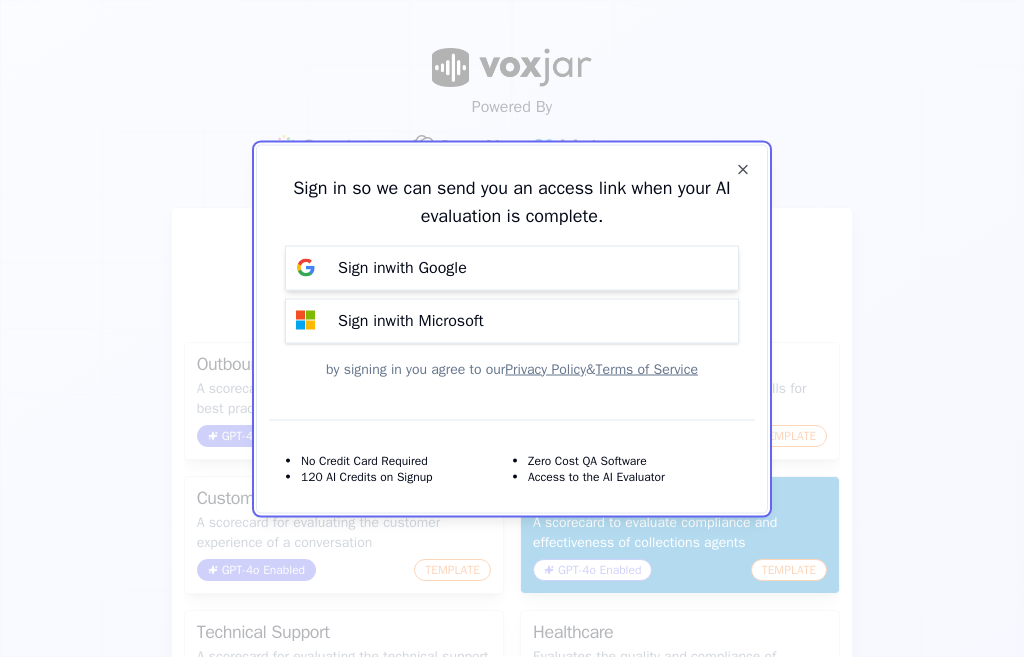 click on "Sign in  with Google" at bounding box center [402, 268] 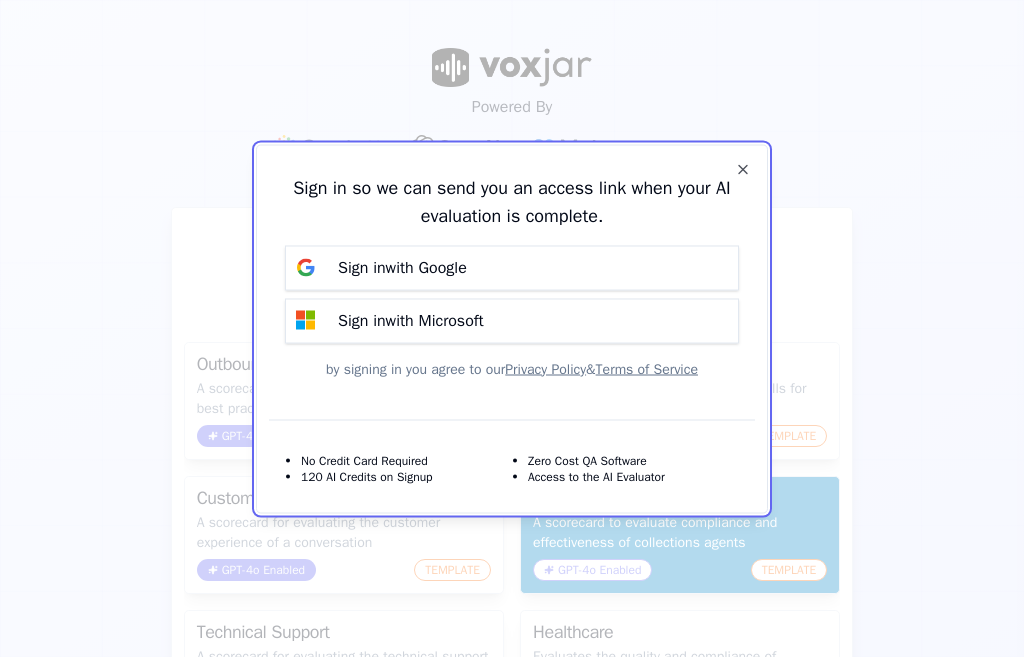 scroll, scrollTop: 0, scrollLeft: 0, axis: both 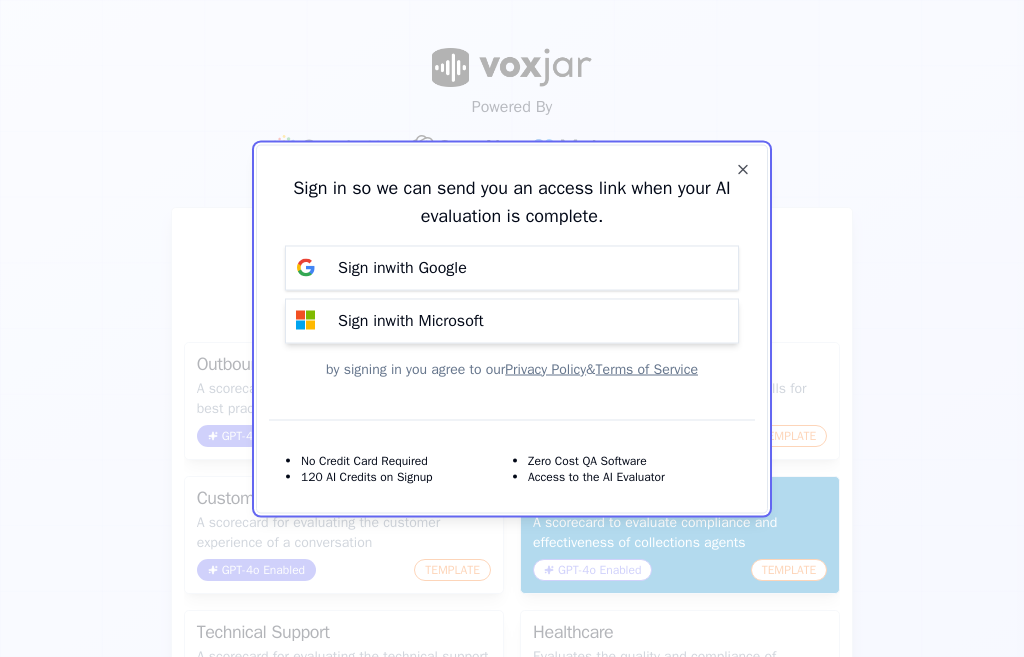 click on "Sign in  with Microsoft" at bounding box center [512, 320] 